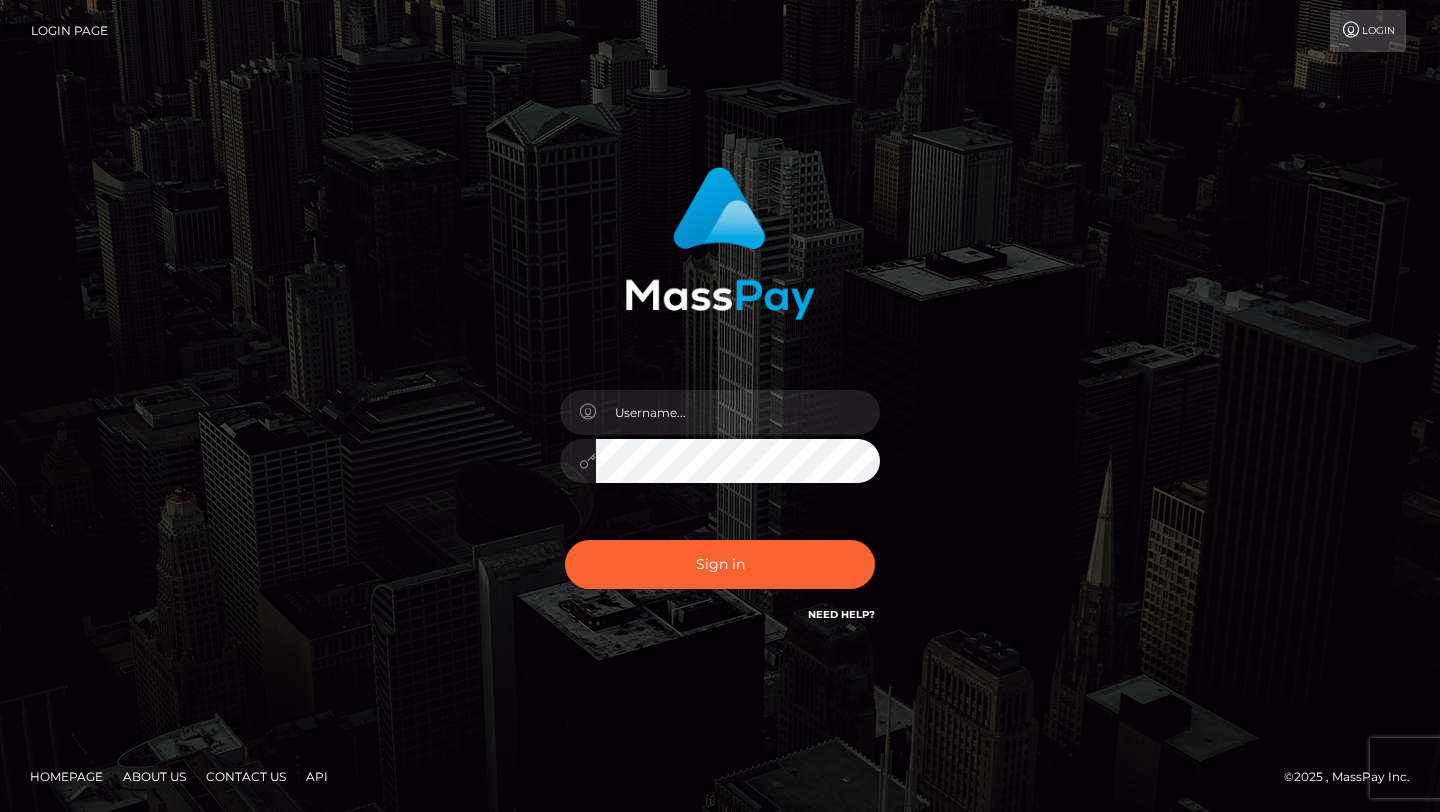 scroll, scrollTop: 0, scrollLeft: 0, axis: both 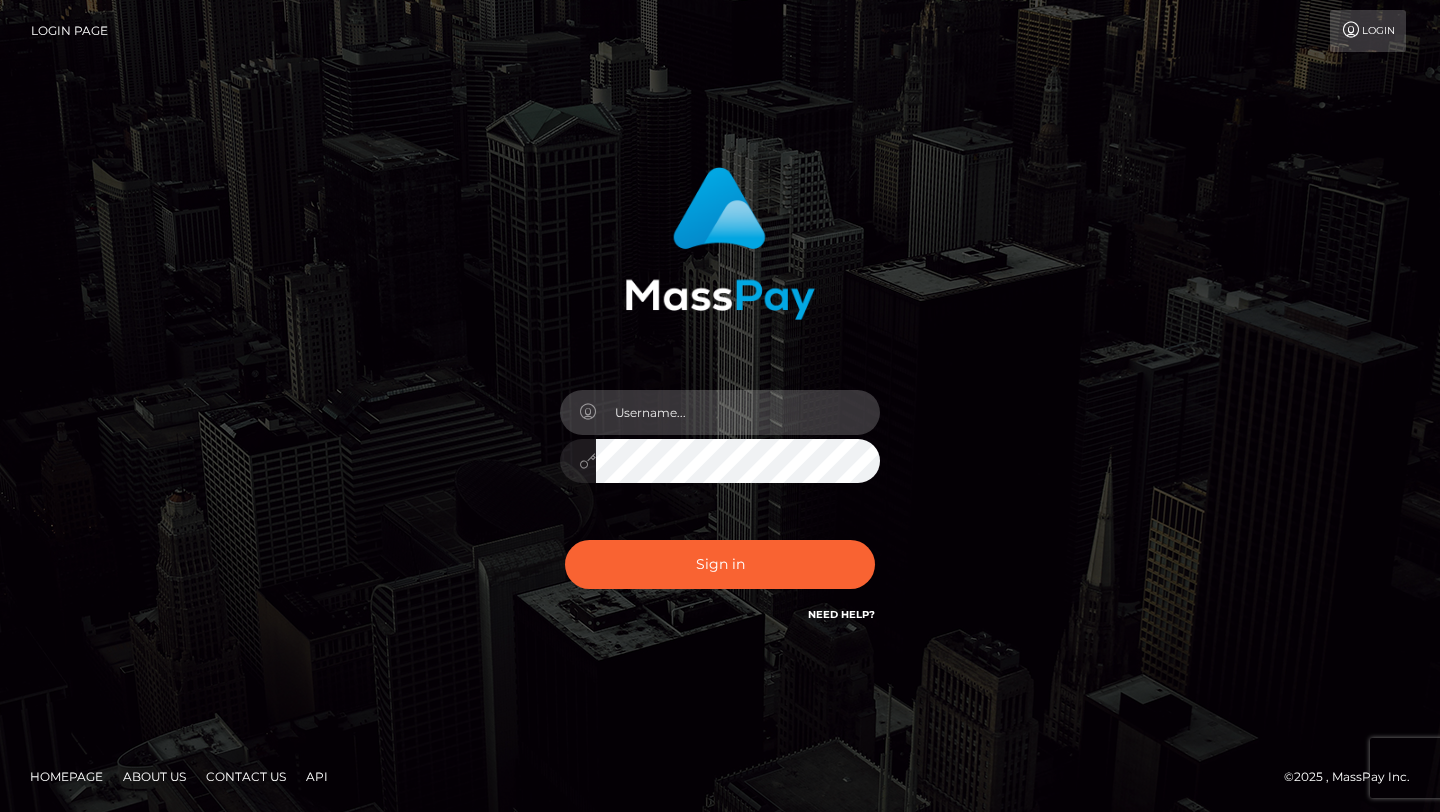 click at bounding box center [738, 412] 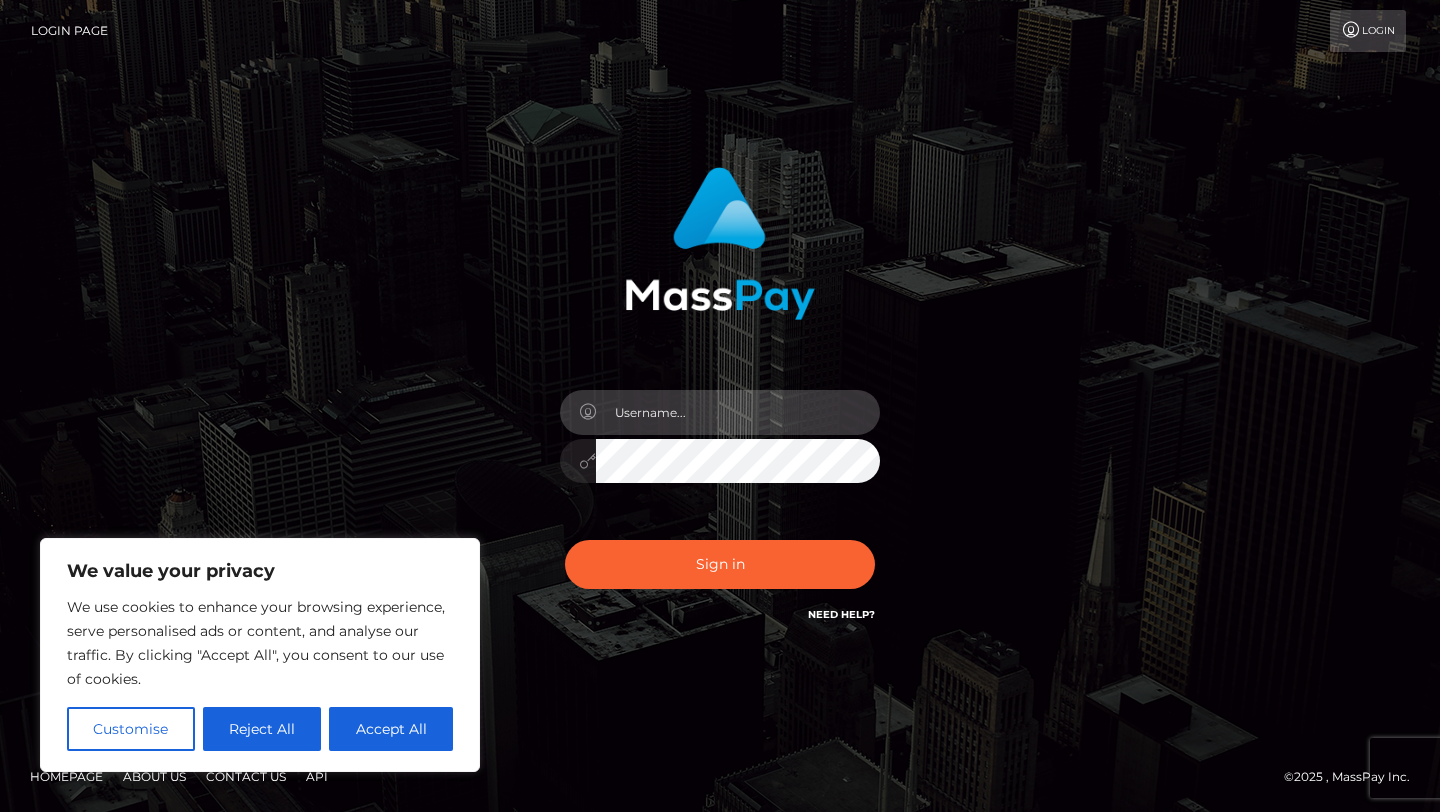 click at bounding box center (738, 412) 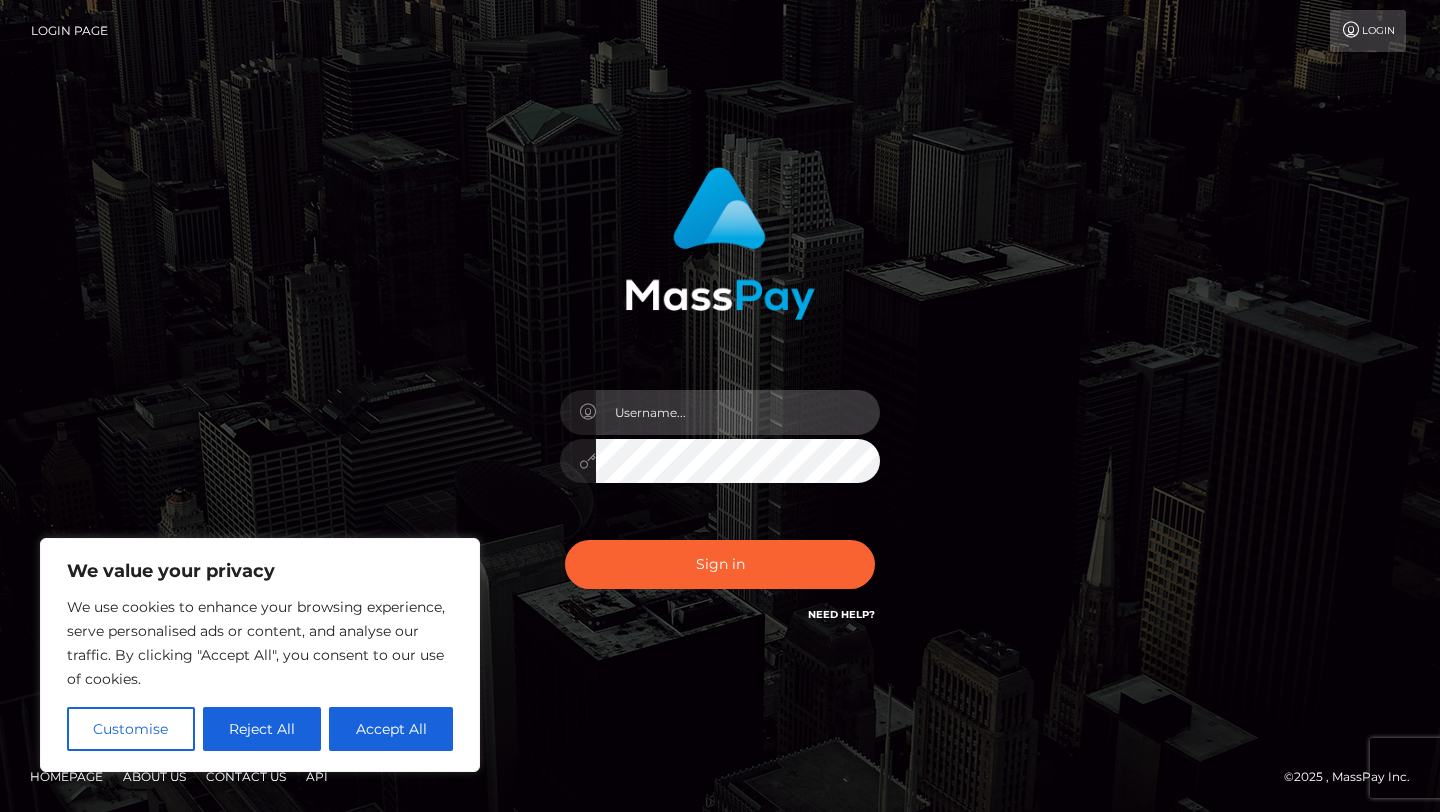type on "novarose983@gmail.com" 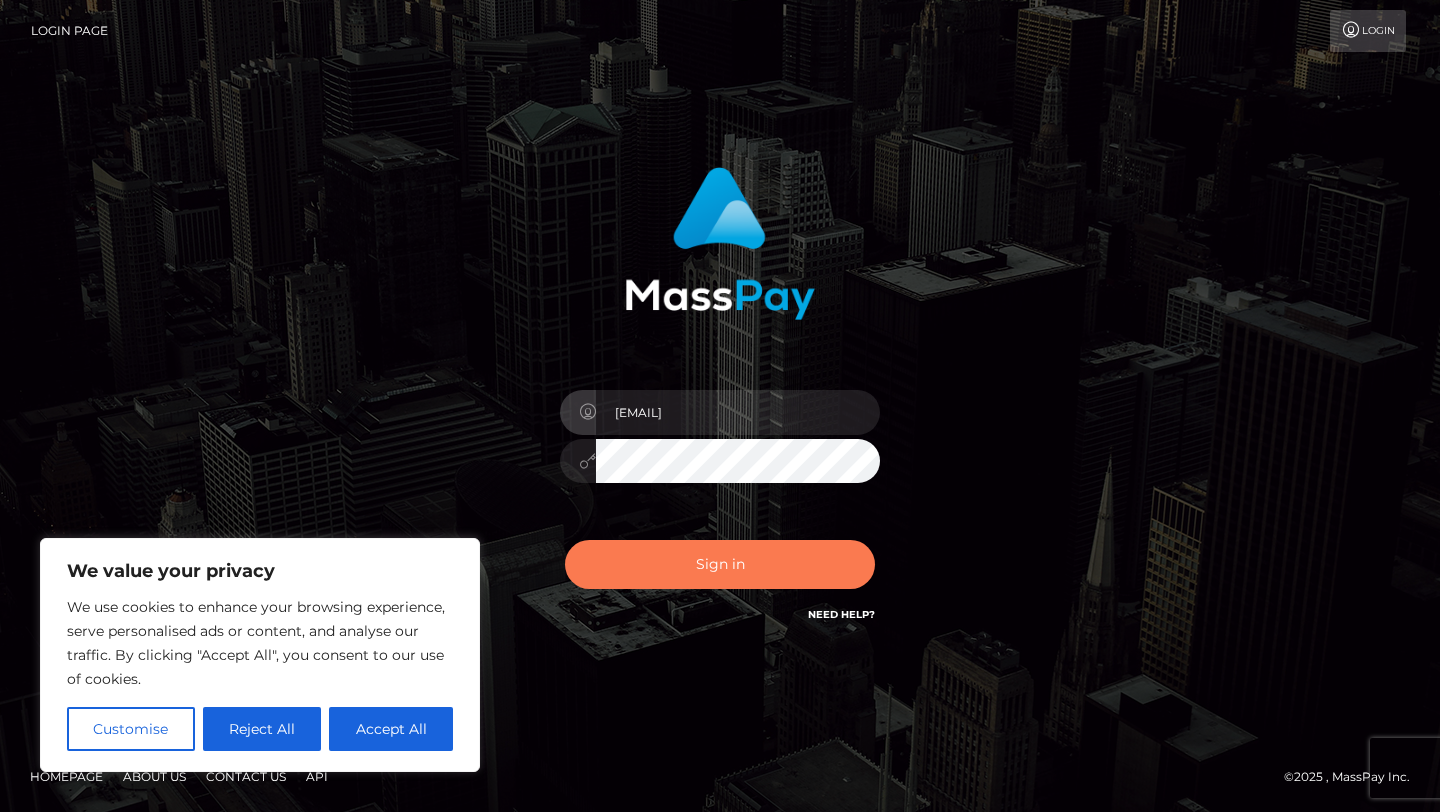 click on "Sign in" at bounding box center (720, 564) 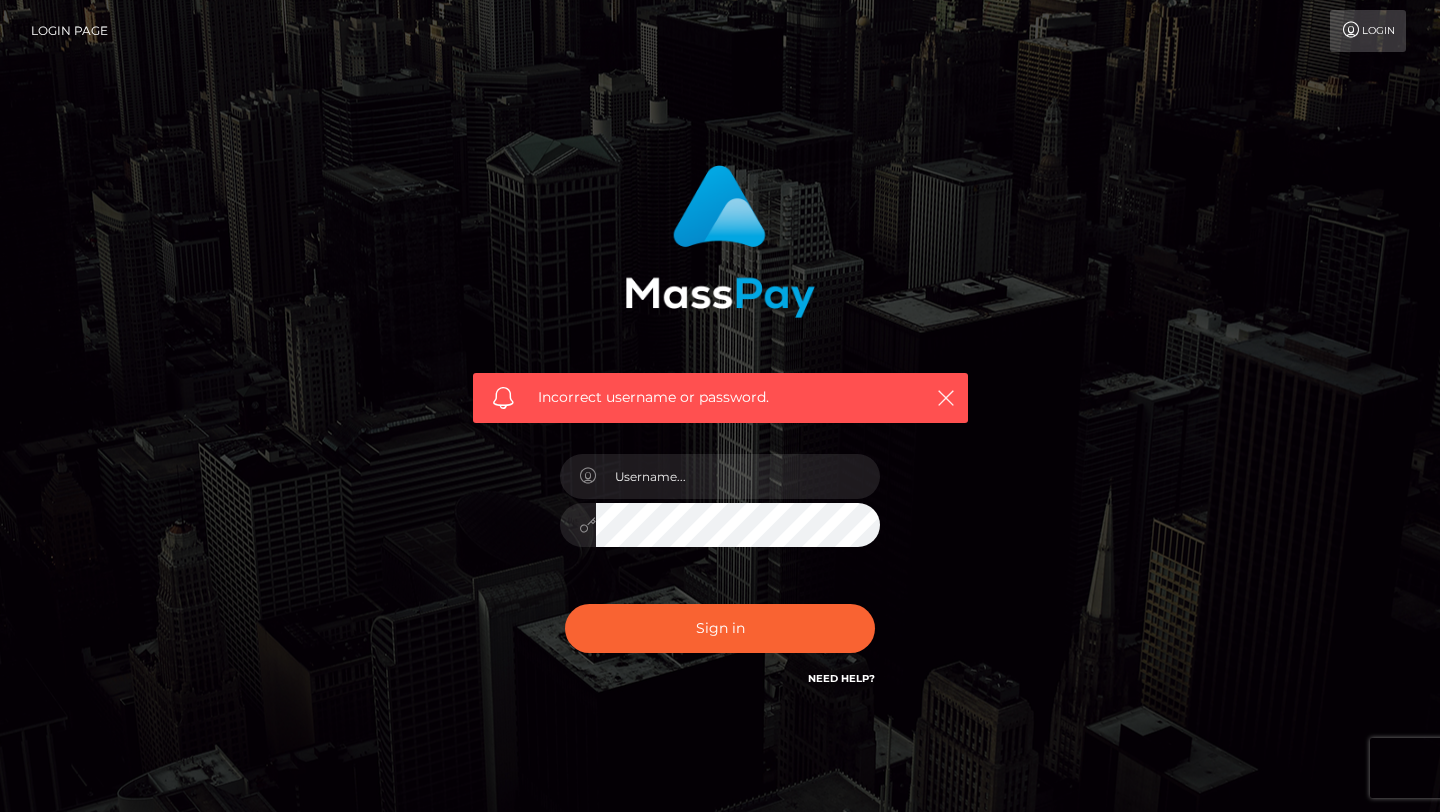 scroll, scrollTop: 0, scrollLeft: 0, axis: both 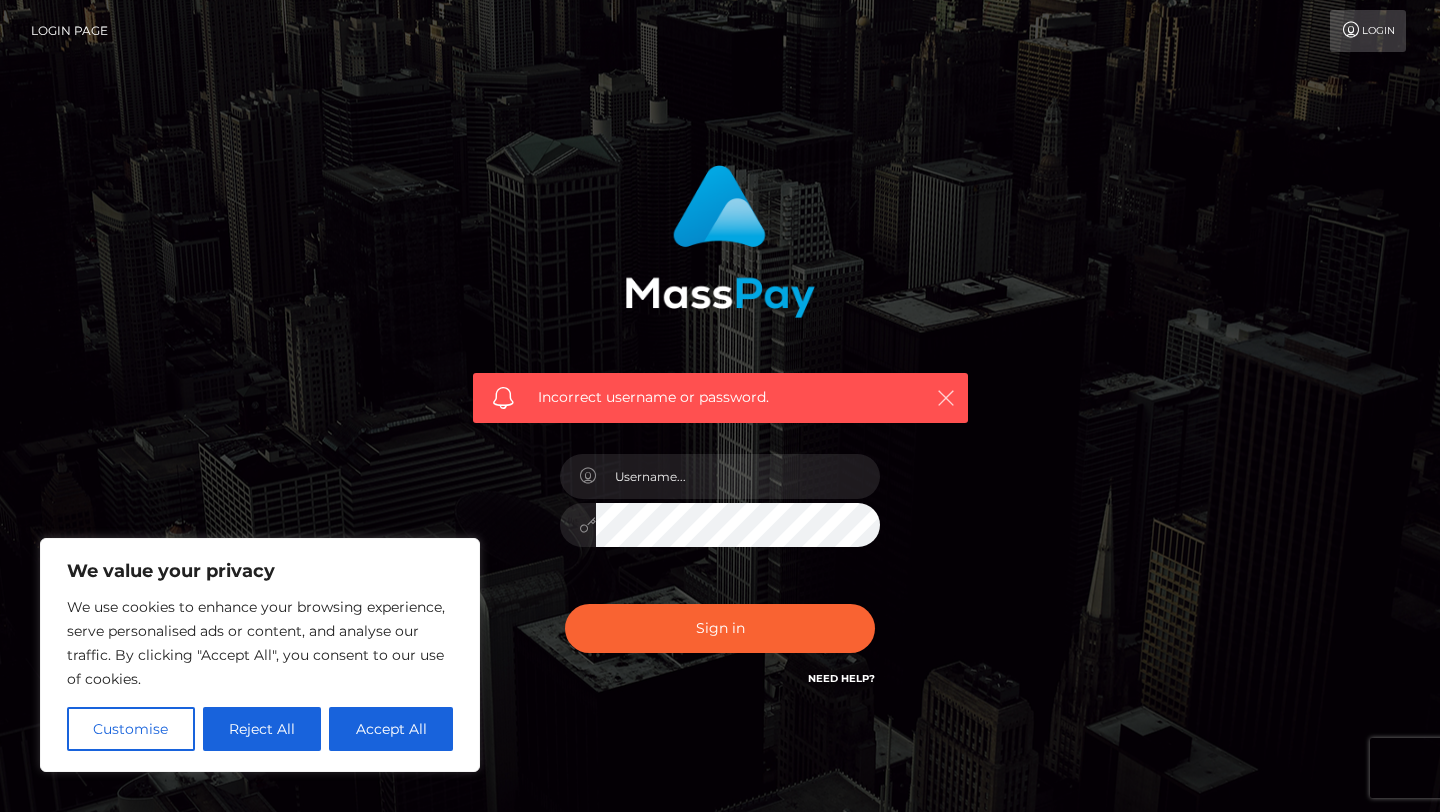 click at bounding box center (946, 398) 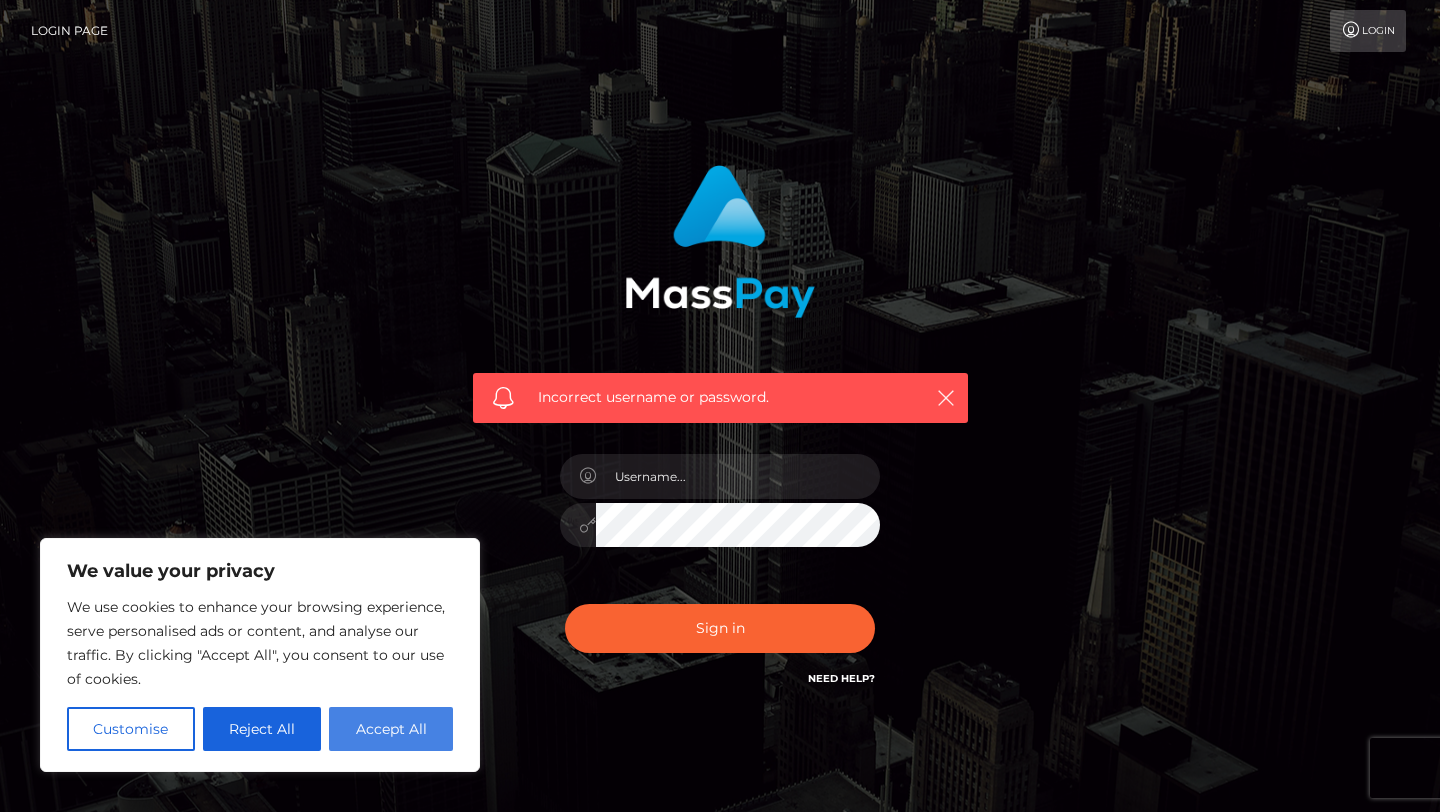 click on "Accept All" at bounding box center [391, 729] 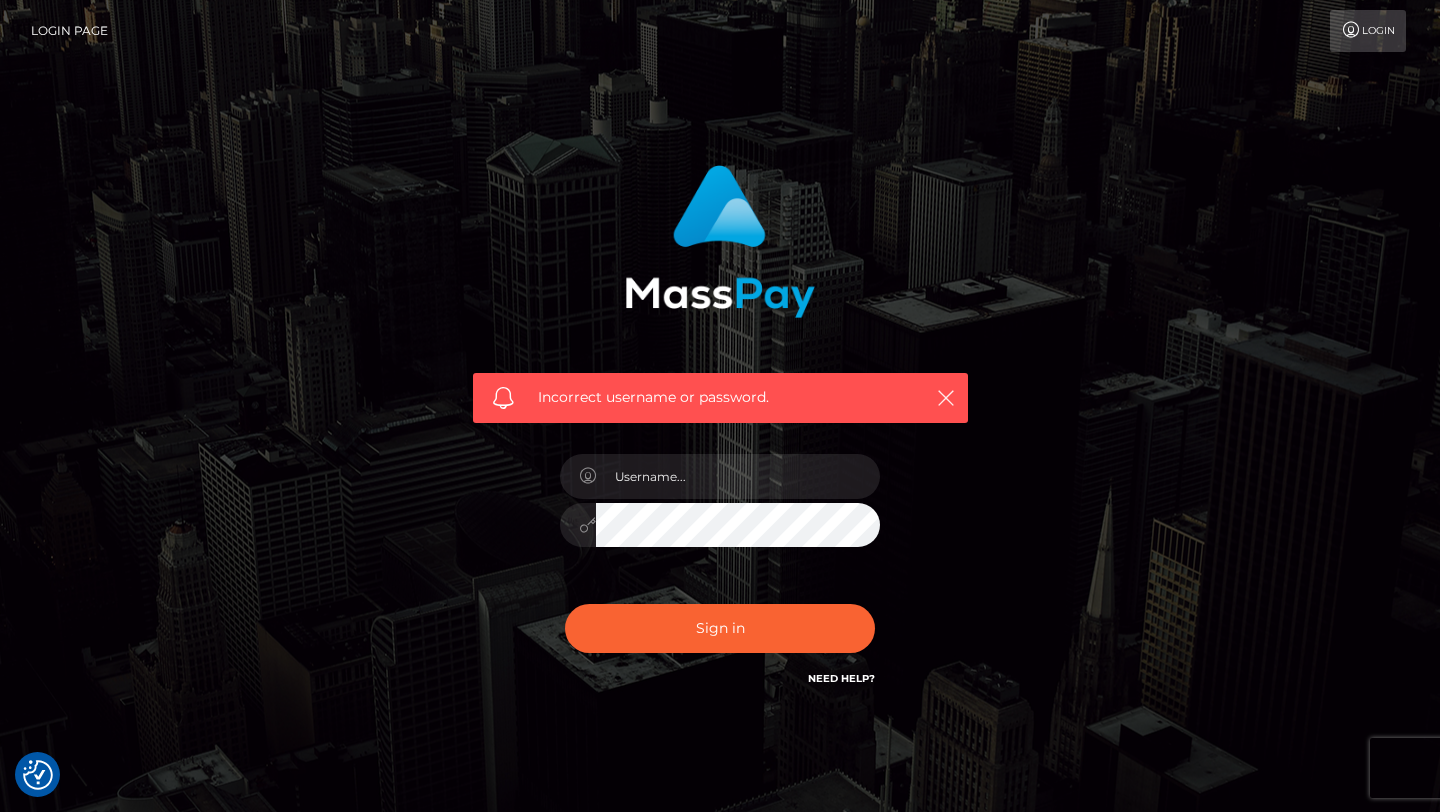 click at bounding box center [720, 515] 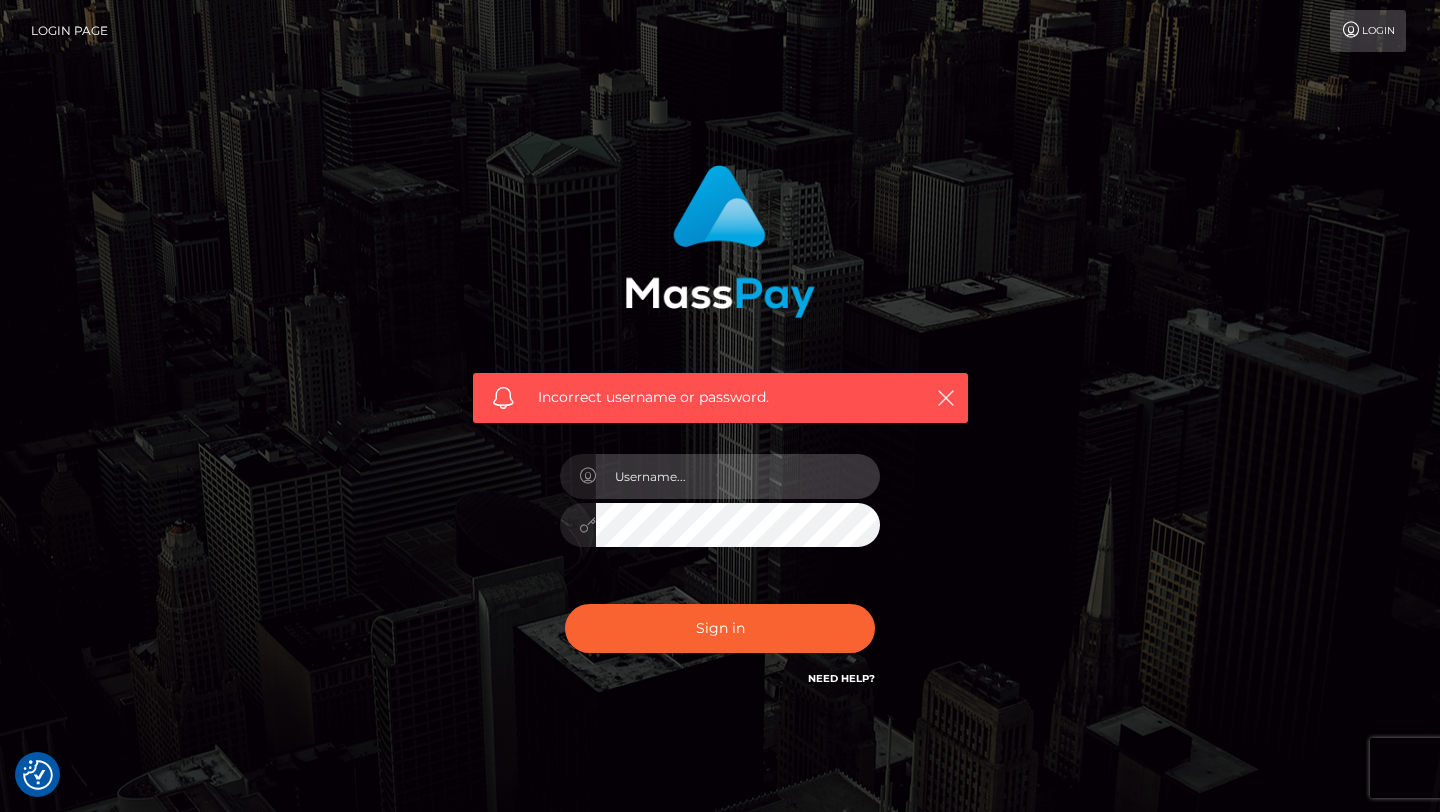 click at bounding box center [738, 476] 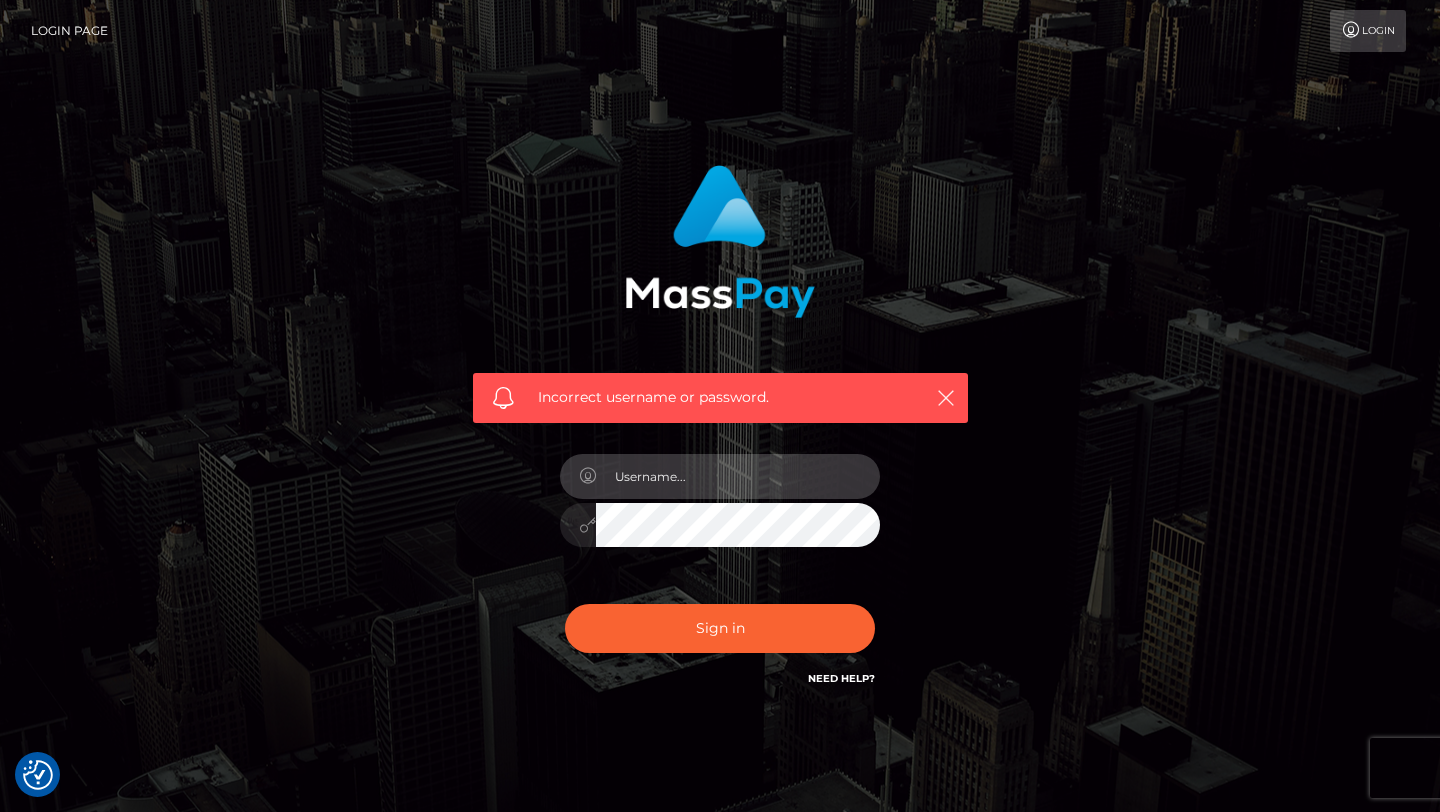 type on "[EMAIL]" 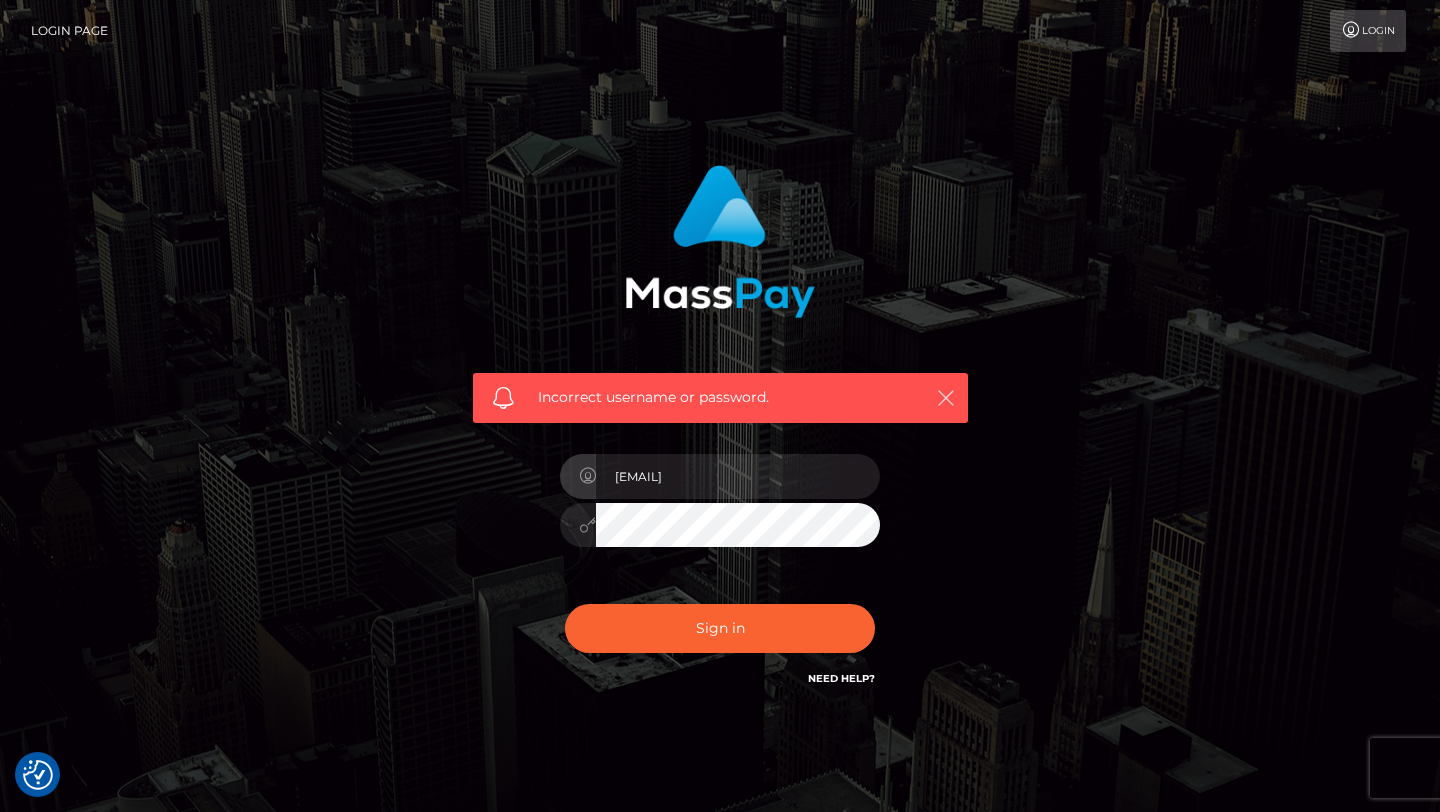 click at bounding box center [946, 398] 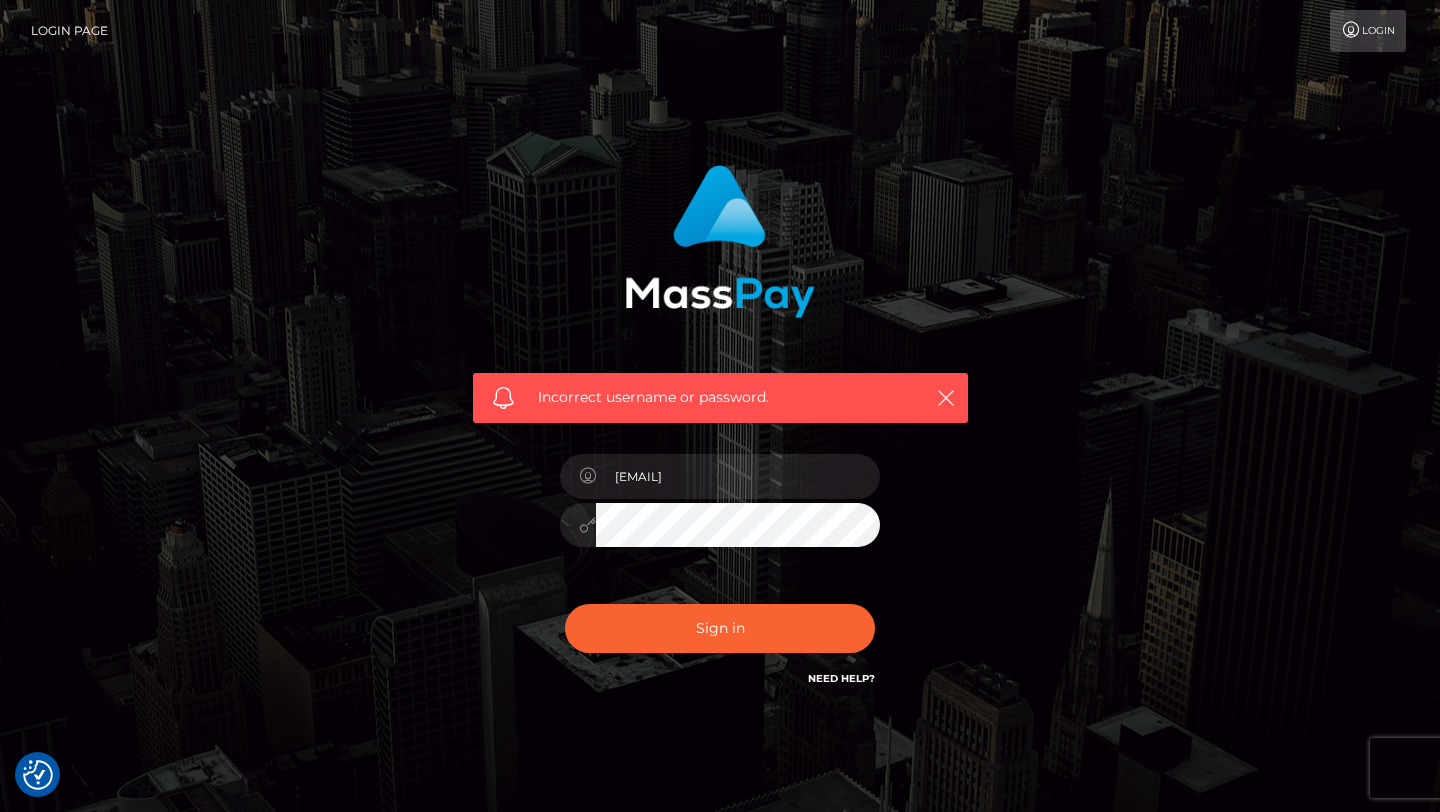 click on "Login" at bounding box center (1368, 31) 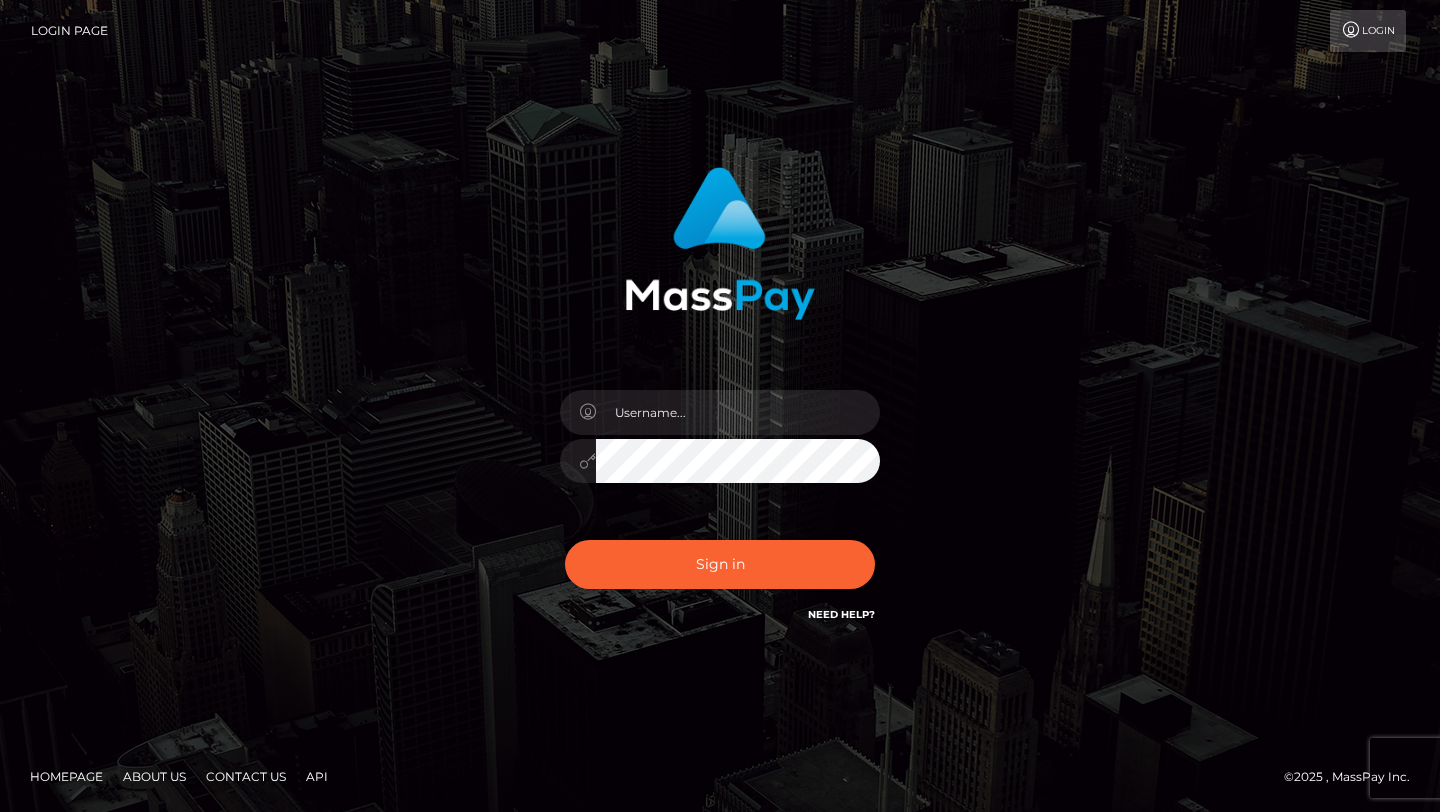 scroll, scrollTop: 0, scrollLeft: 0, axis: both 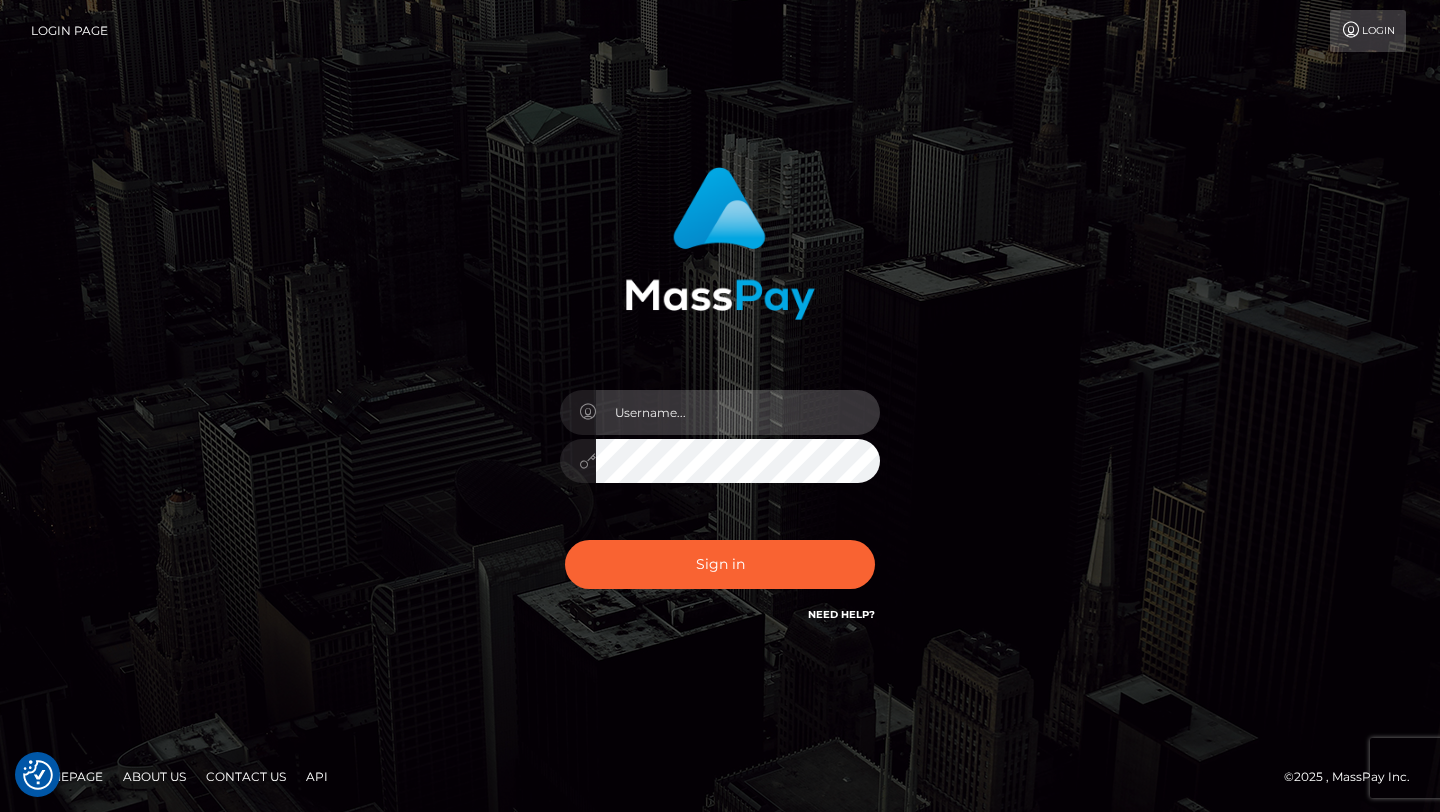 click at bounding box center [738, 412] 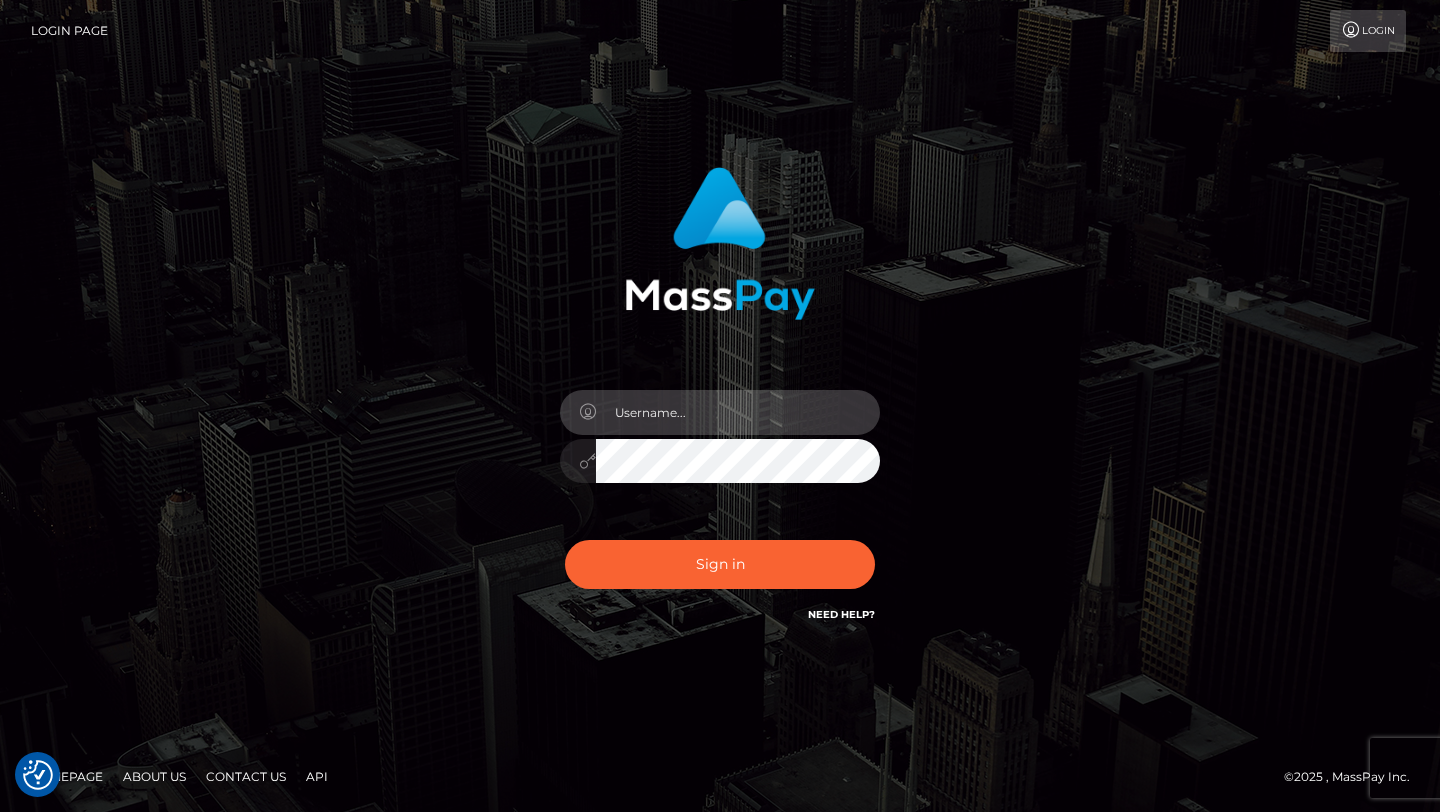 type on "[EMAIL]" 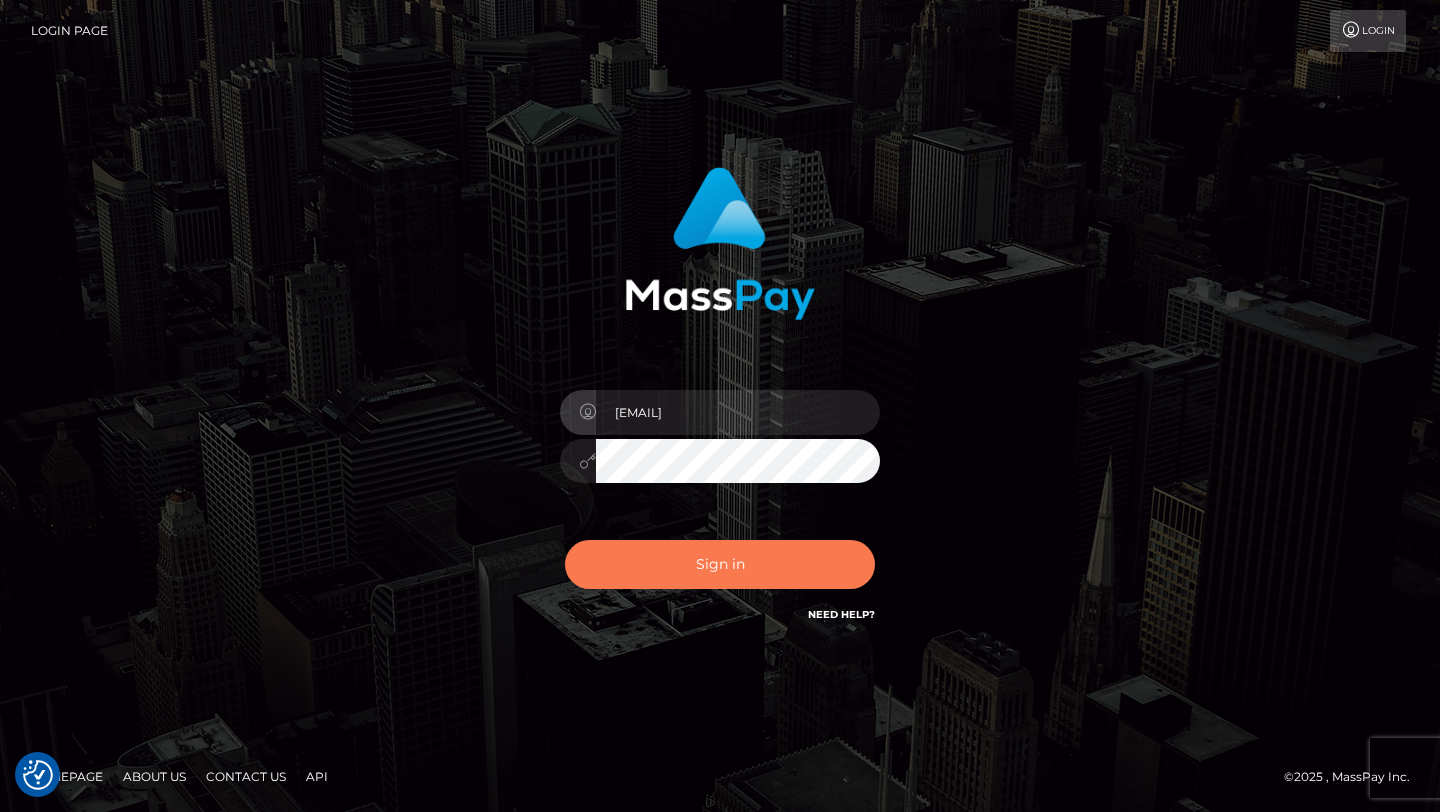 click on "Sign in" at bounding box center [720, 564] 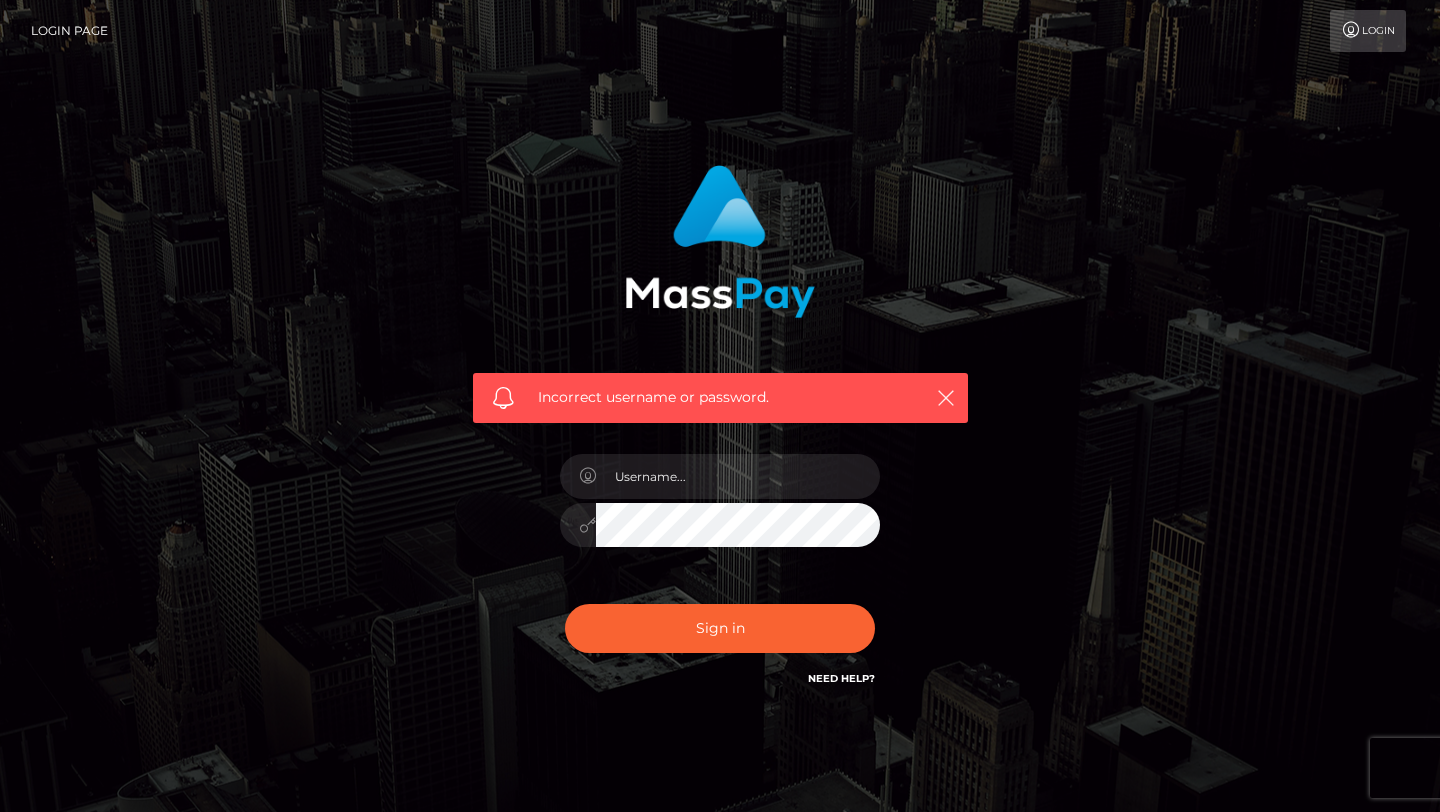 scroll, scrollTop: 0, scrollLeft: 0, axis: both 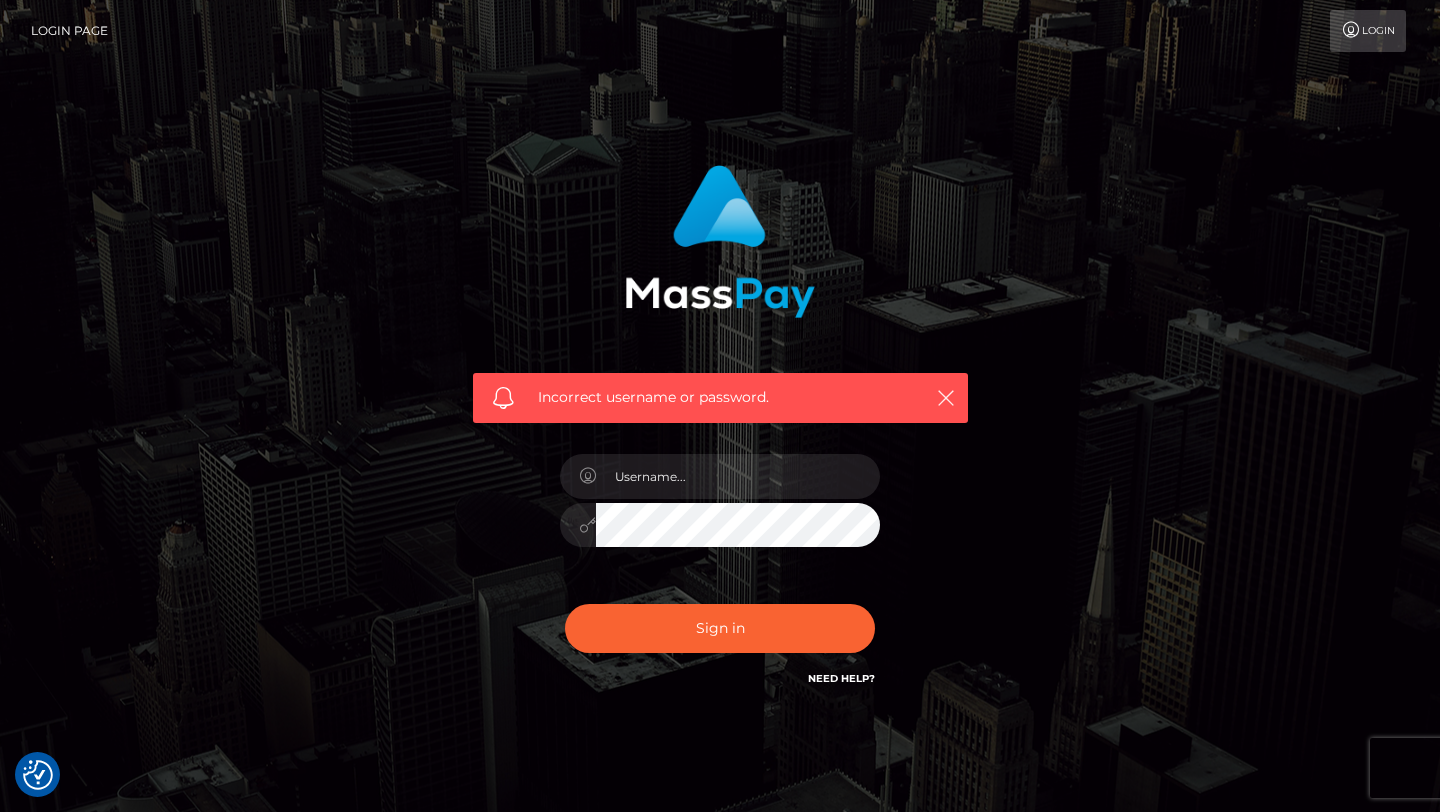 click on "Need
Help?" at bounding box center (841, 678) 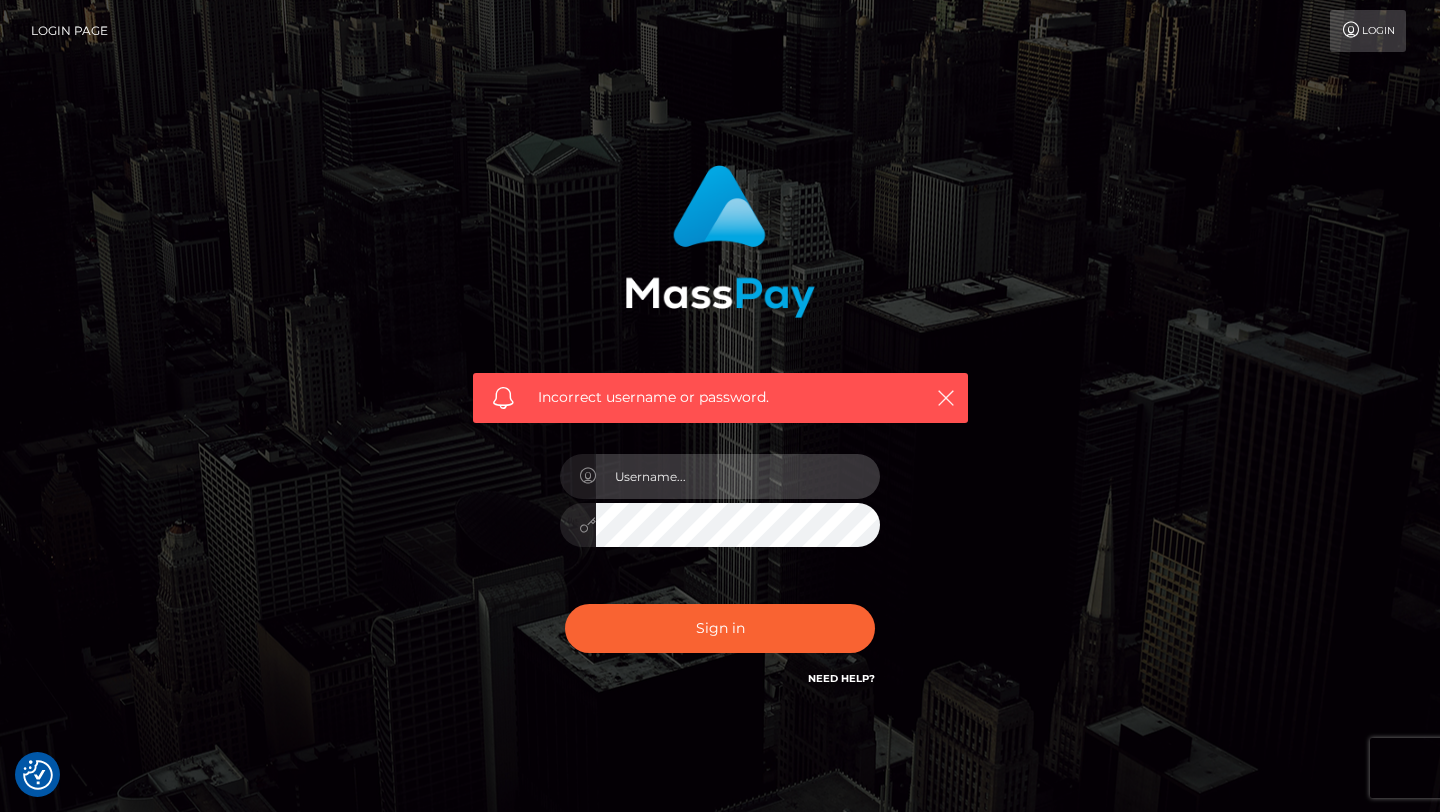 click at bounding box center (738, 476) 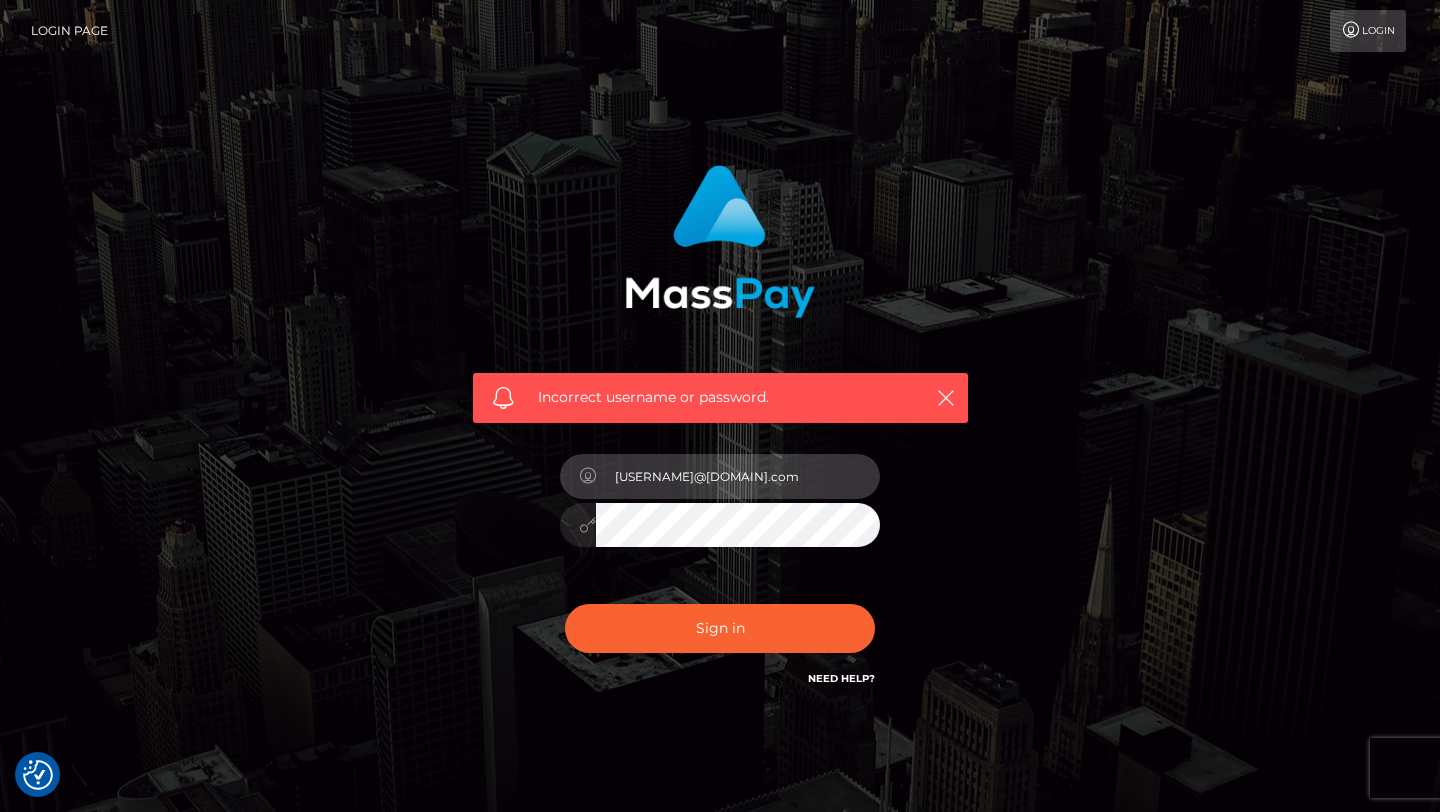 type on "[EMAIL]" 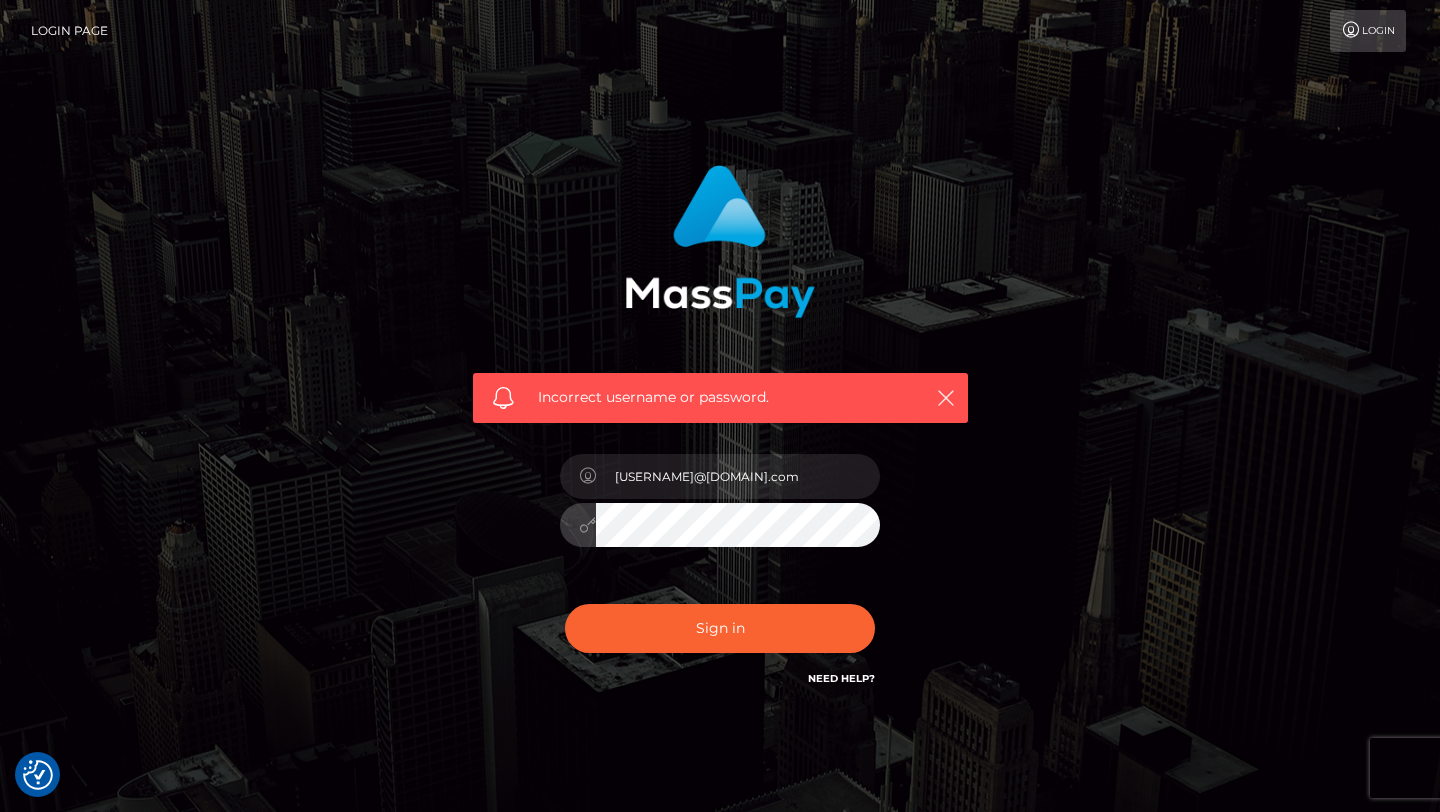 click on "Sign in" at bounding box center (720, 628) 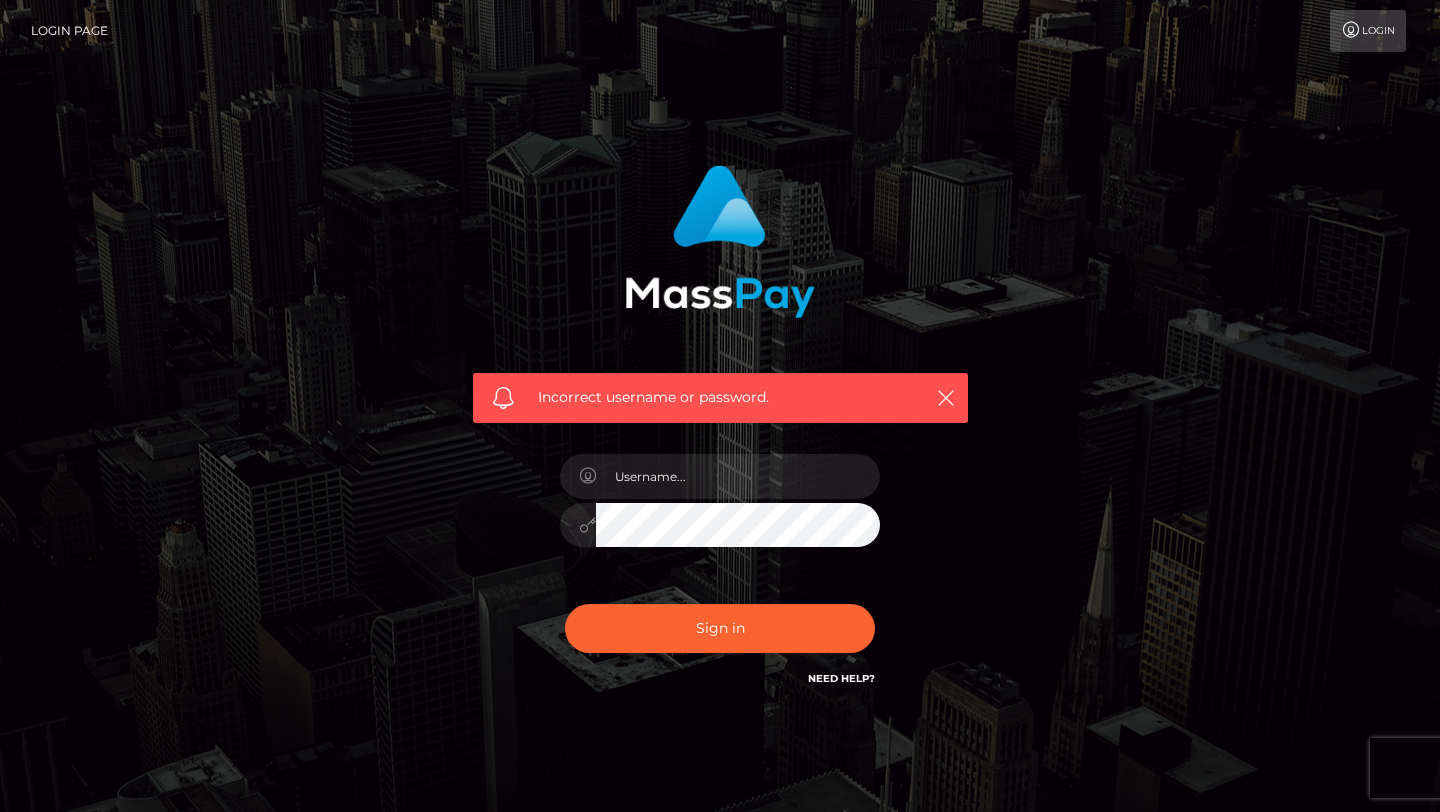 scroll, scrollTop: 0, scrollLeft: 0, axis: both 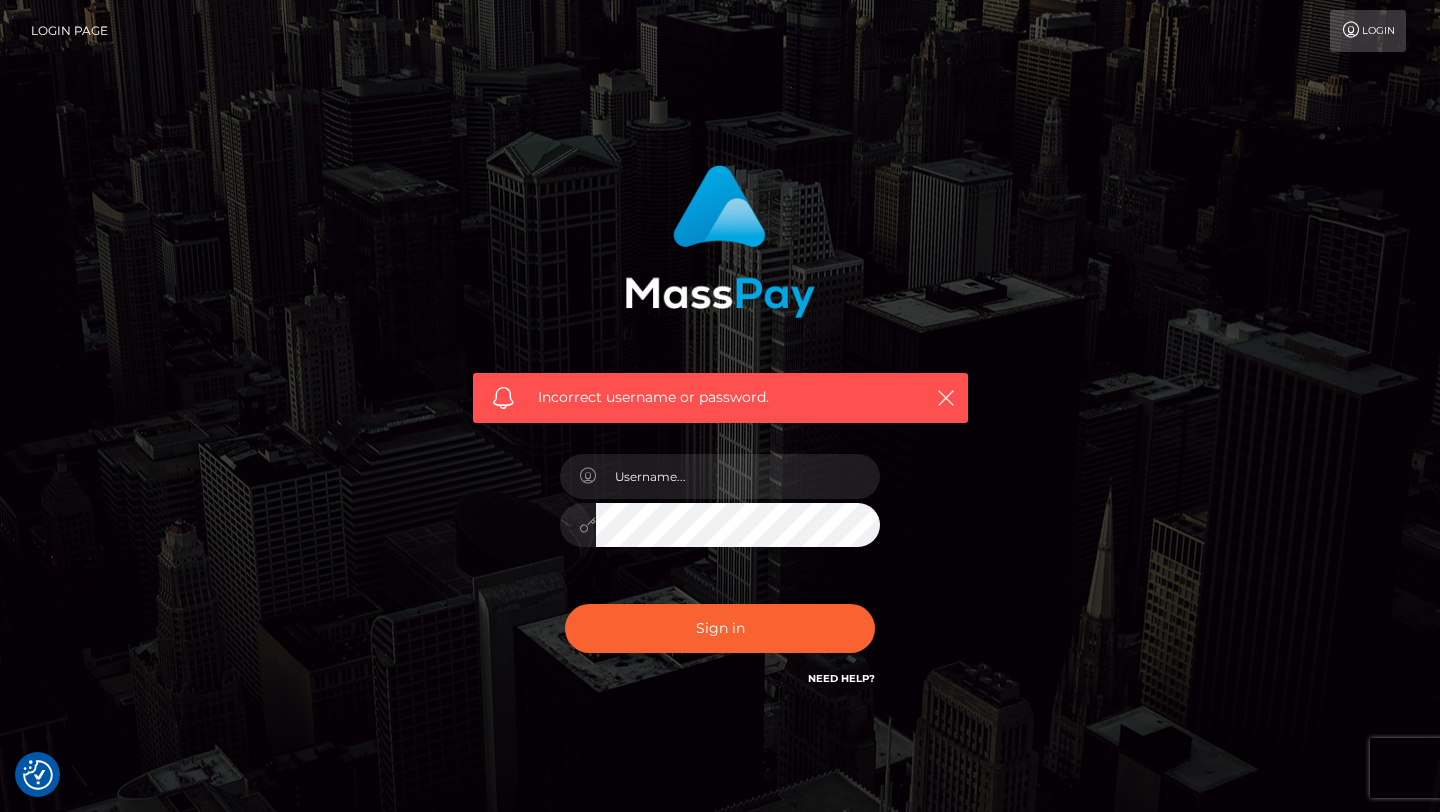 click on "Login Page" at bounding box center (69, 31) 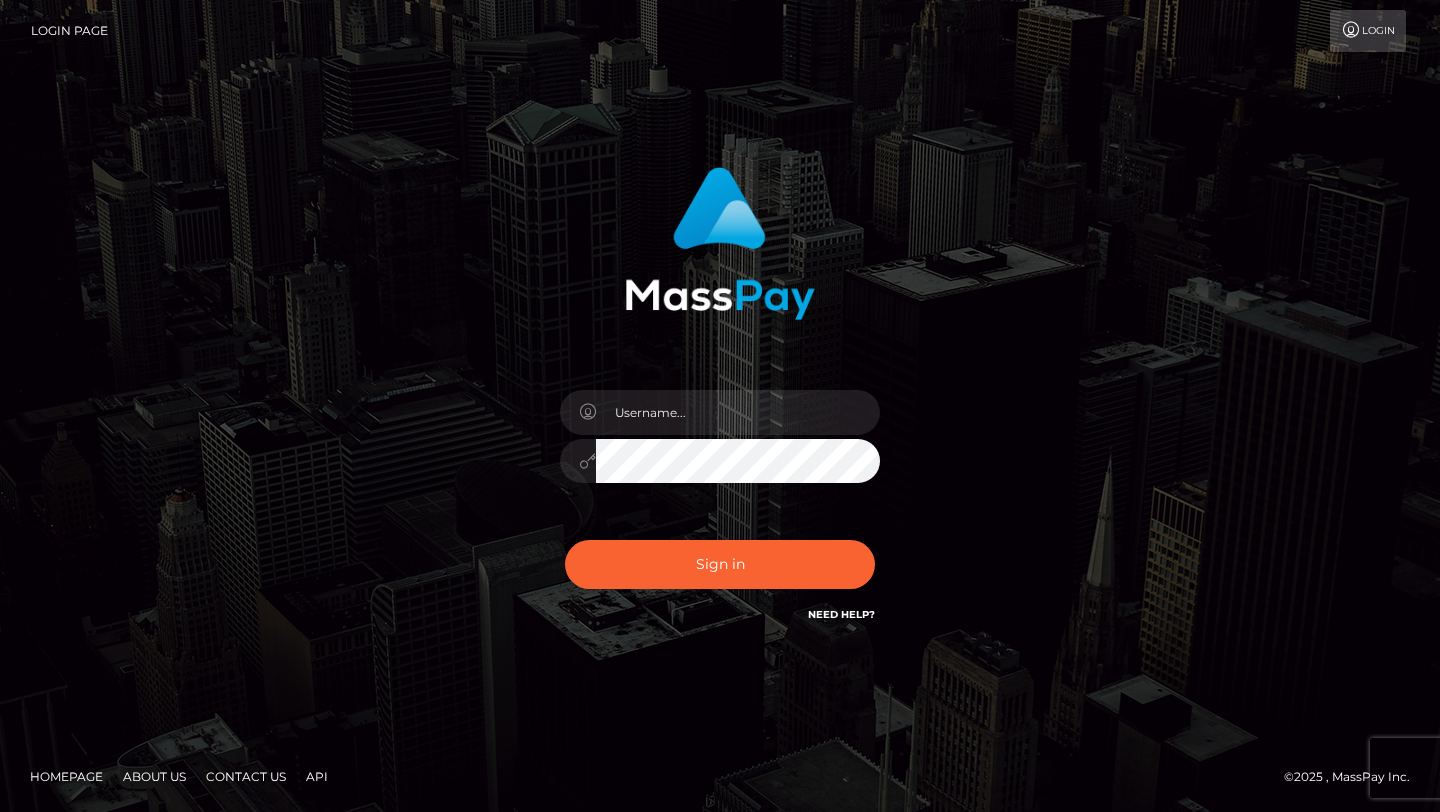scroll, scrollTop: 0, scrollLeft: 0, axis: both 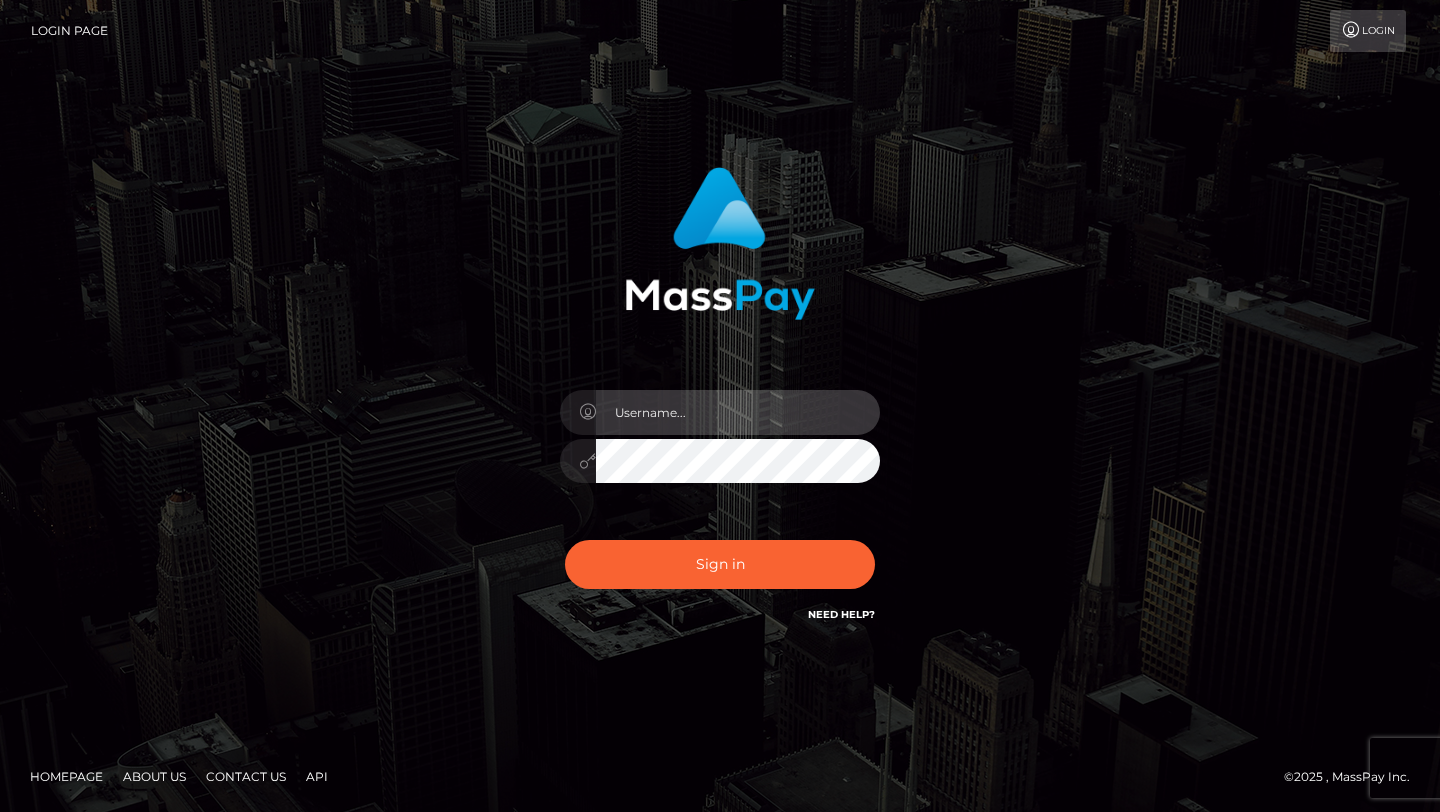 click at bounding box center (738, 412) 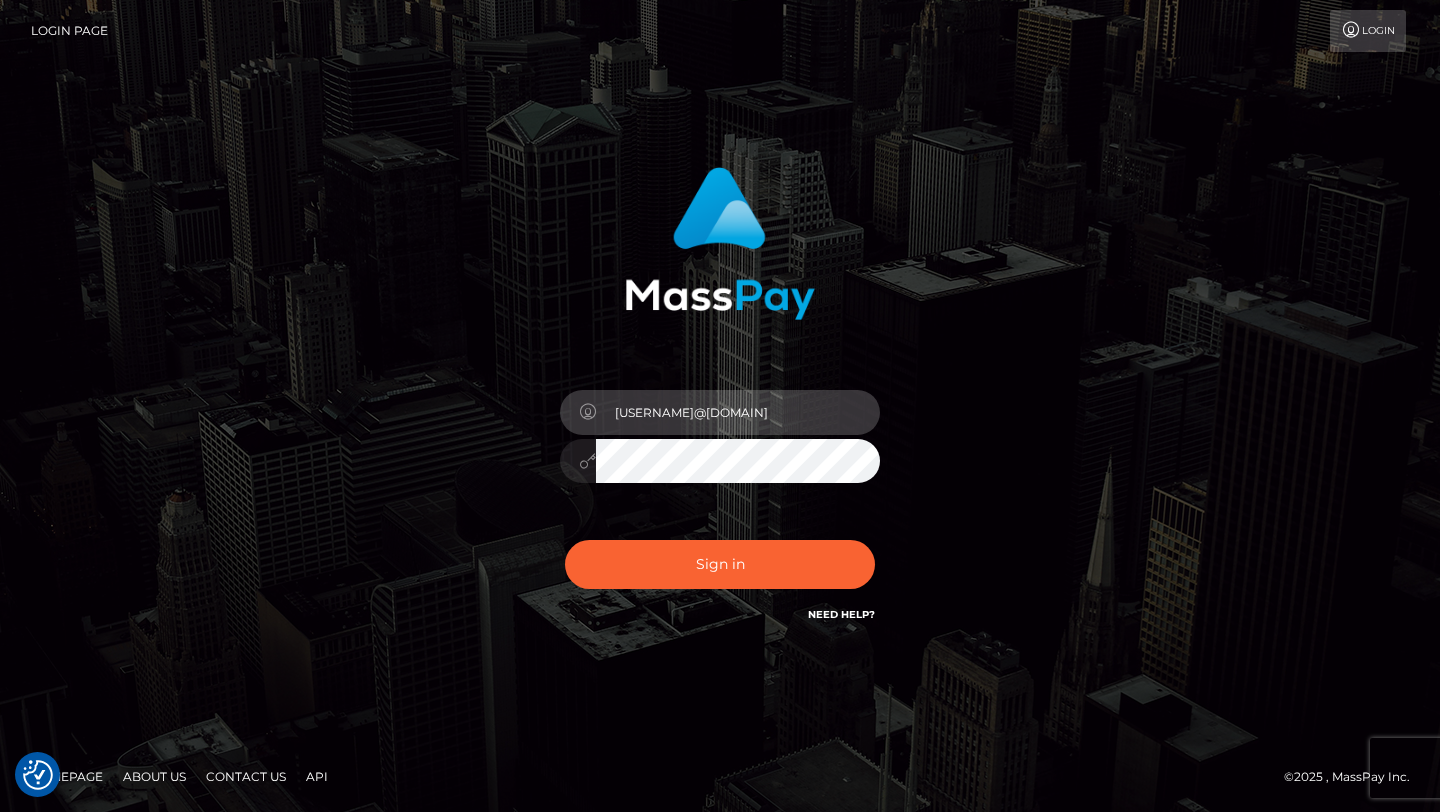type on "novarose983@gmail.com" 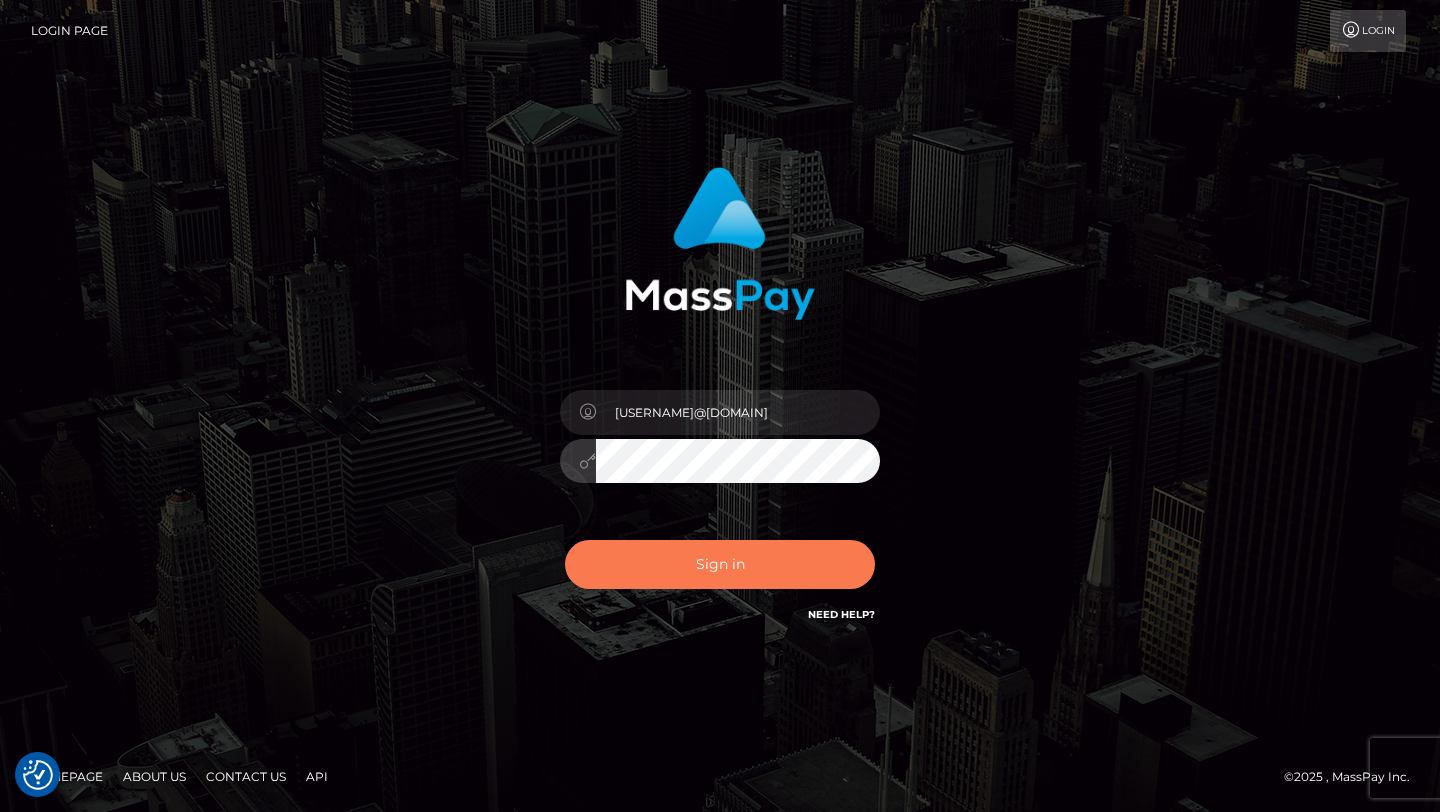 click on "Sign in" at bounding box center [720, 564] 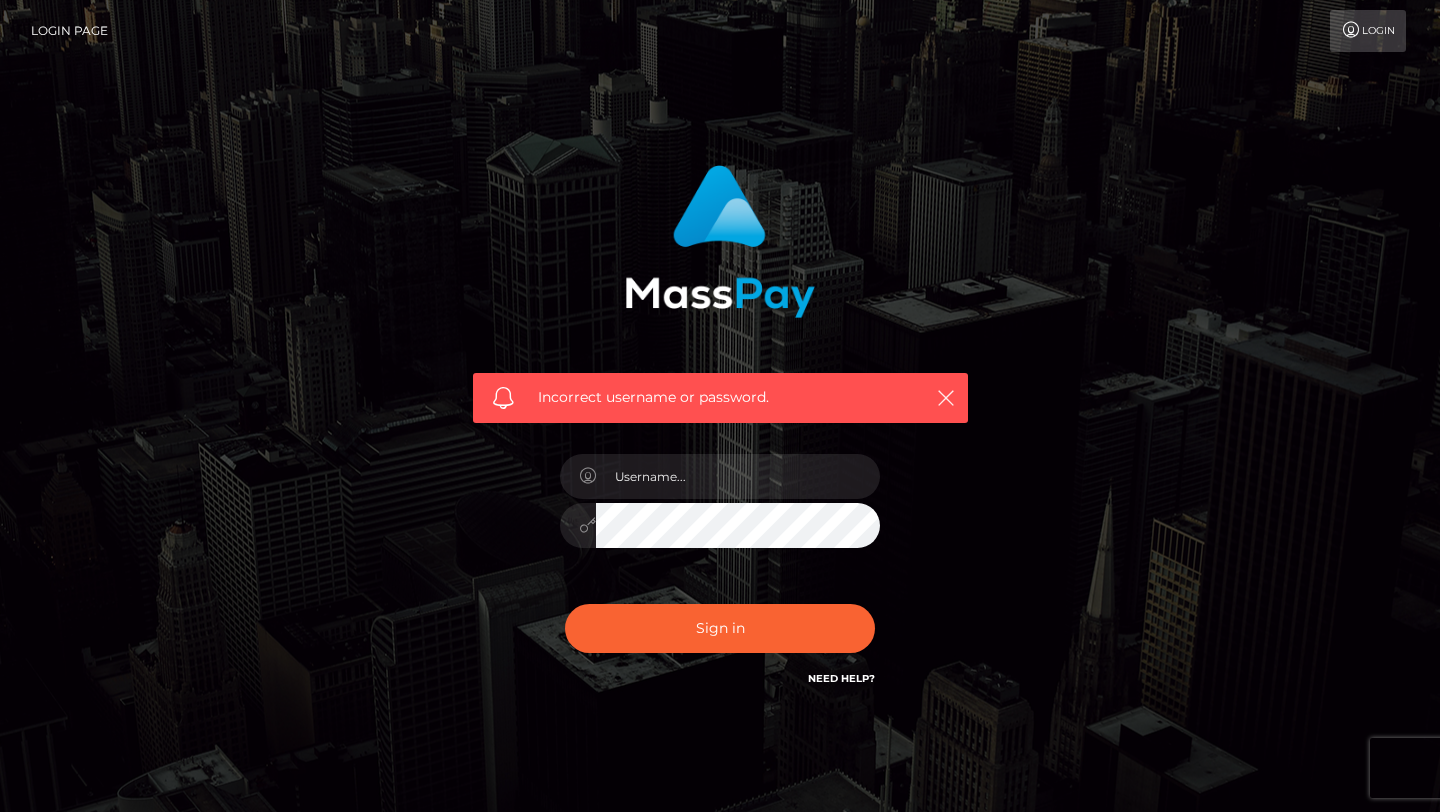 scroll, scrollTop: 0, scrollLeft: 0, axis: both 